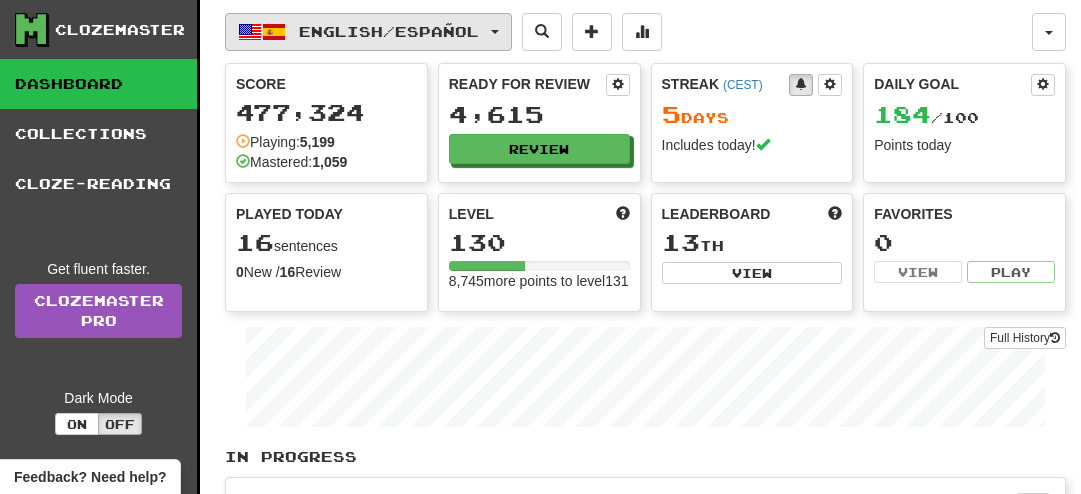 scroll, scrollTop: 0, scrollLeft: 0, axis: both 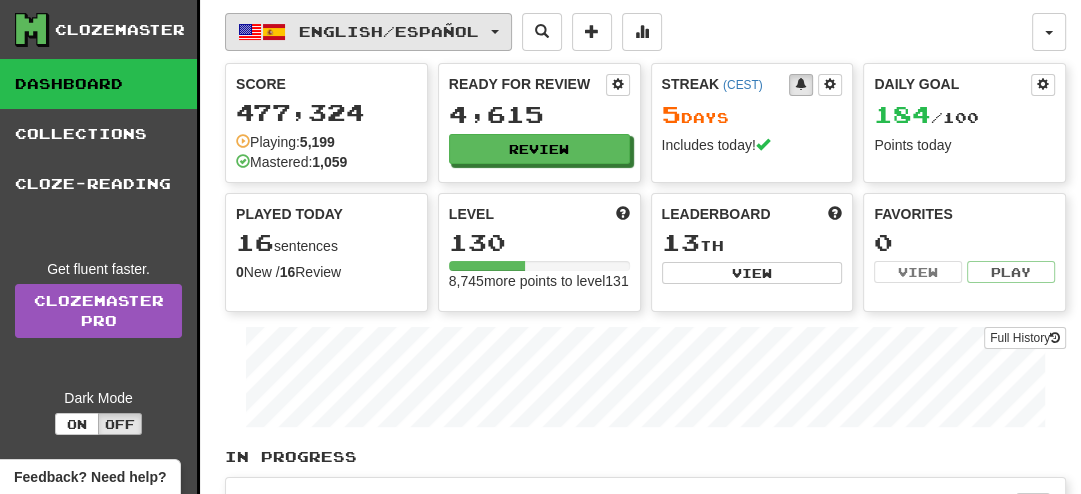 click on "English  /  Español" at bounding box center (368, 32) 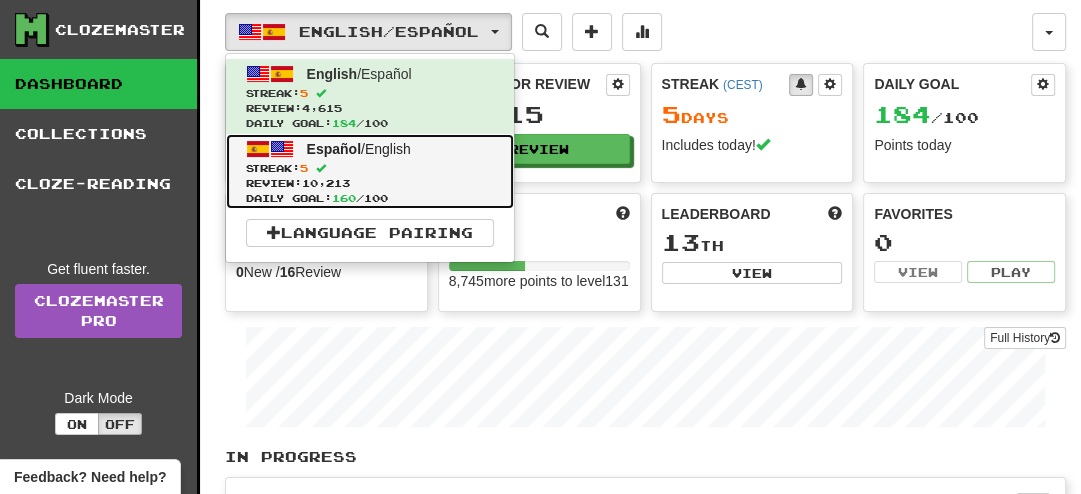 click on "Español  /  English Streak:  5   Review:  10,213 Daily Goal:  160  /  100" at bounding box center (370, 171) 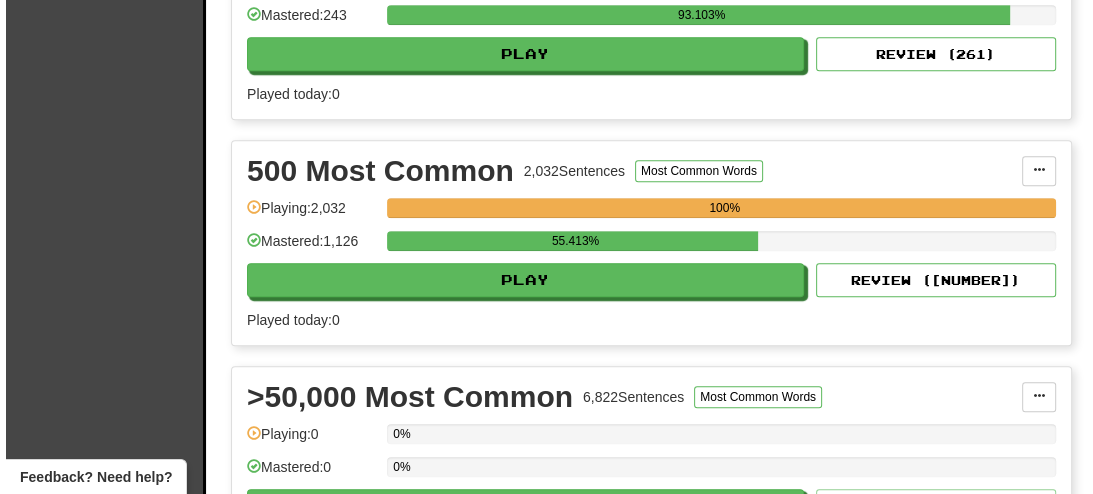 scroll, scrollTop: 805, scrollLeft: 0, axis: vertical 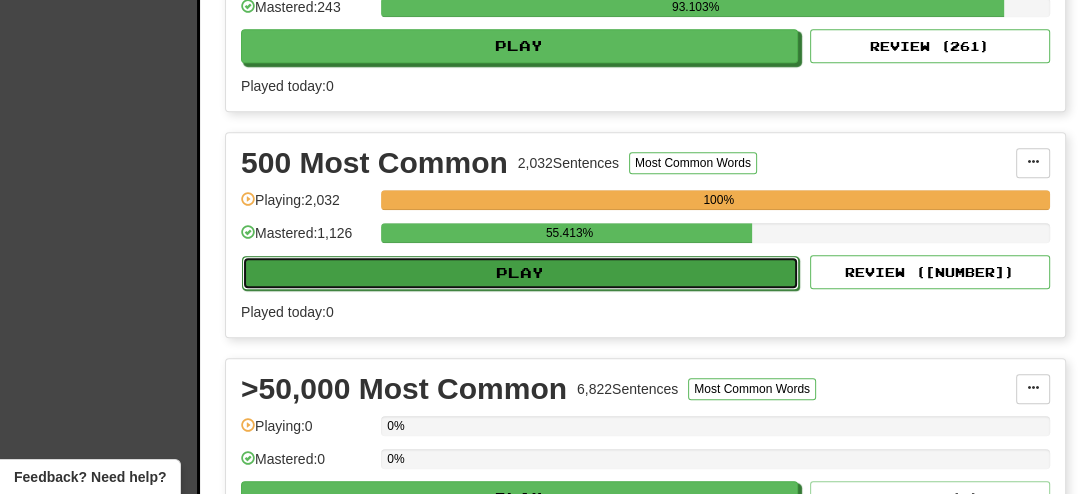 click on "Play" at bounding box center (520, 273) 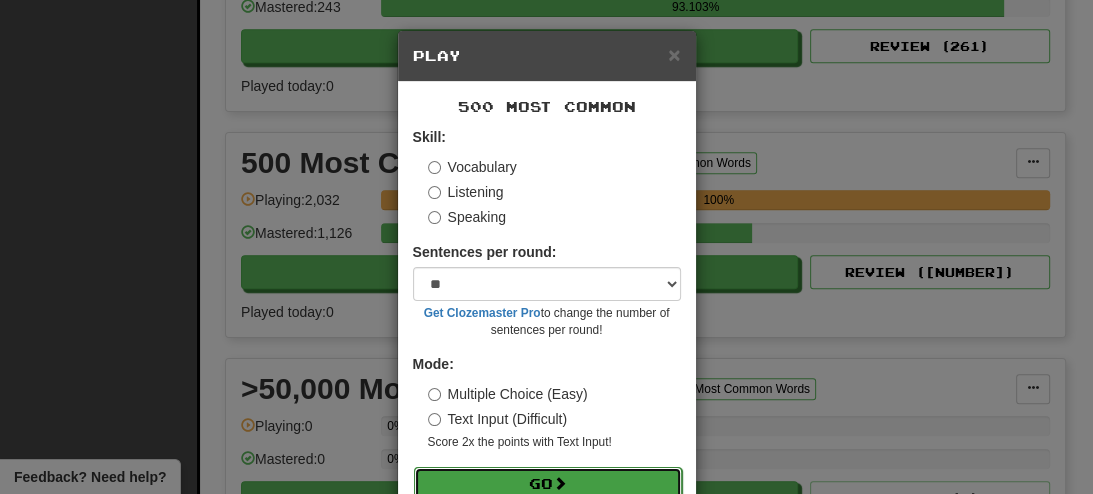 click on "Go" at bounding box center [548, 484] 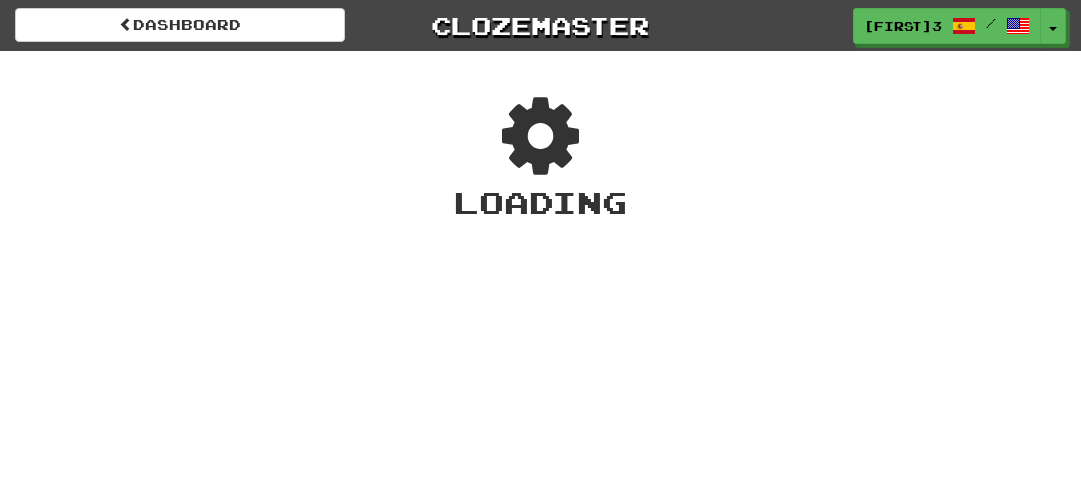 scroll, scrollTop: 0, scrollLeft: 0, axis: both 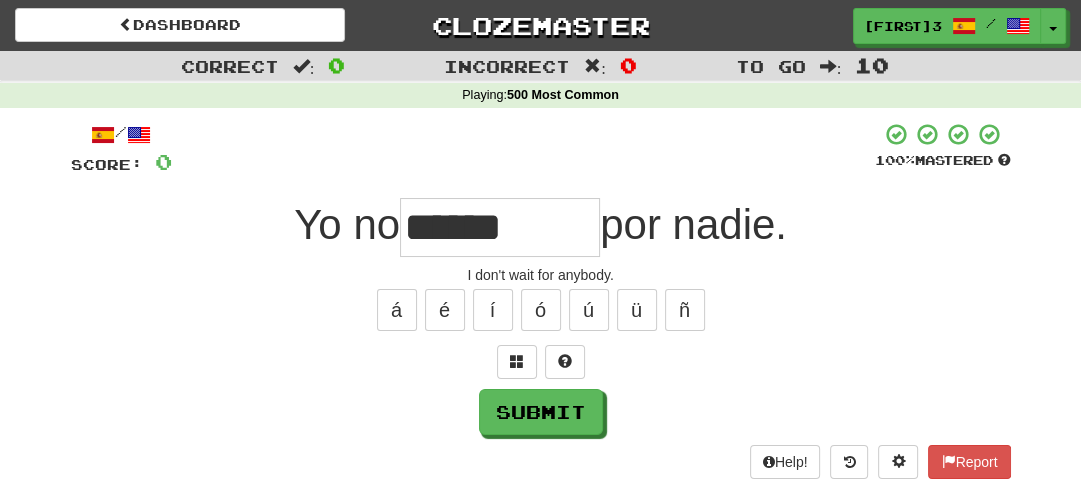 type on "******" 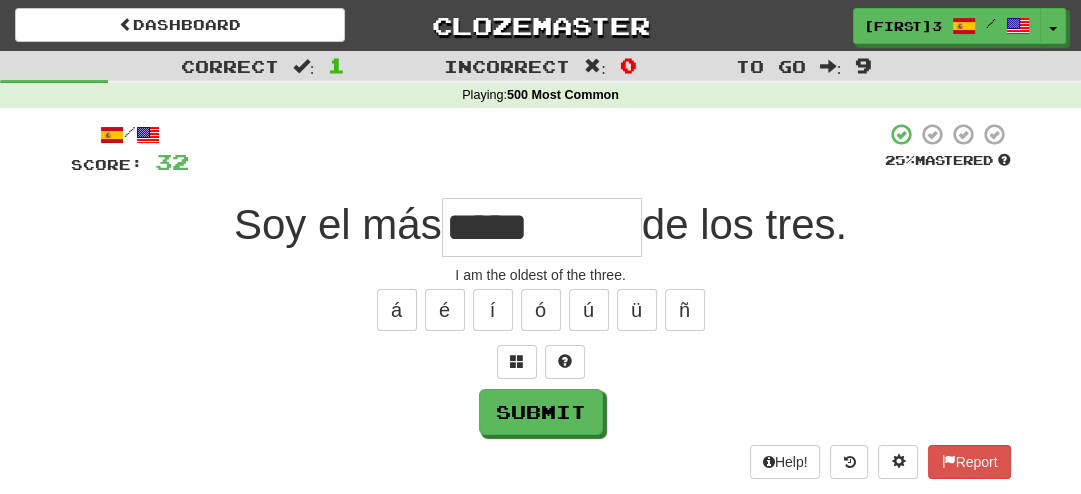 type on "*****" 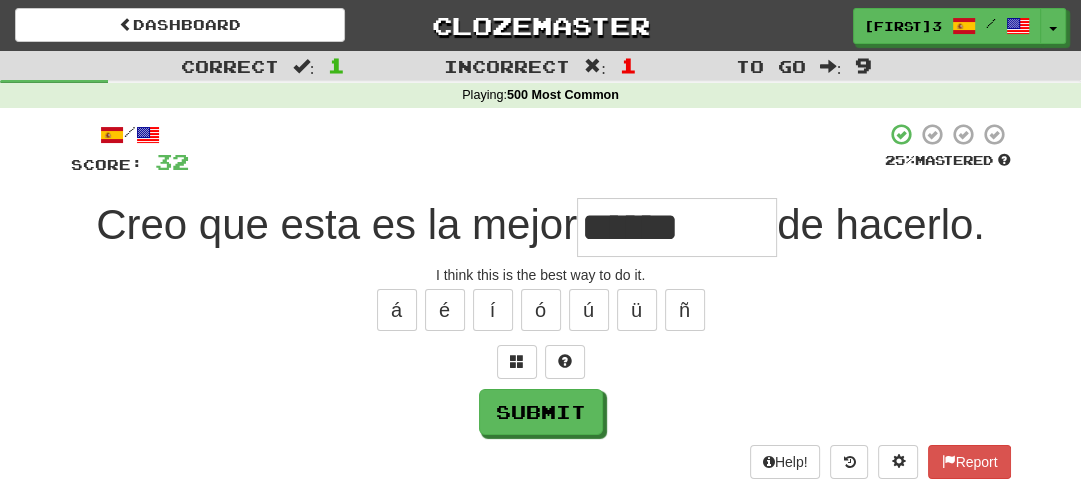type on "*****" 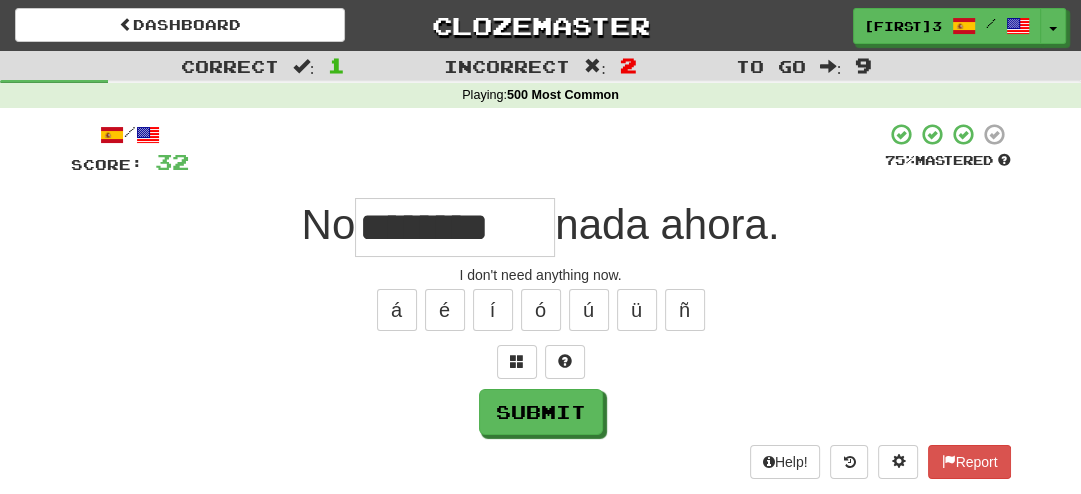 type on "********" 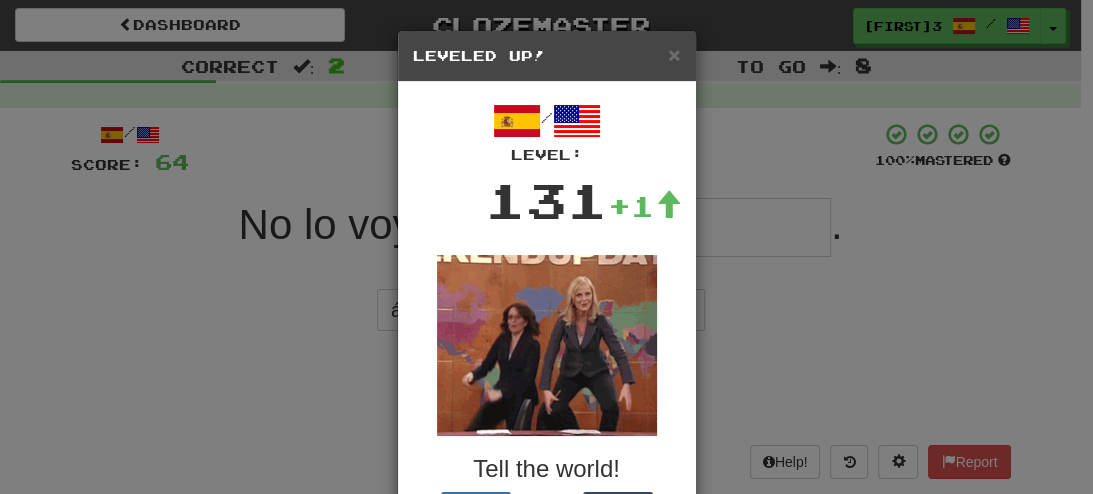 click on "Leveled Up!" at bounding box center [547, 56] 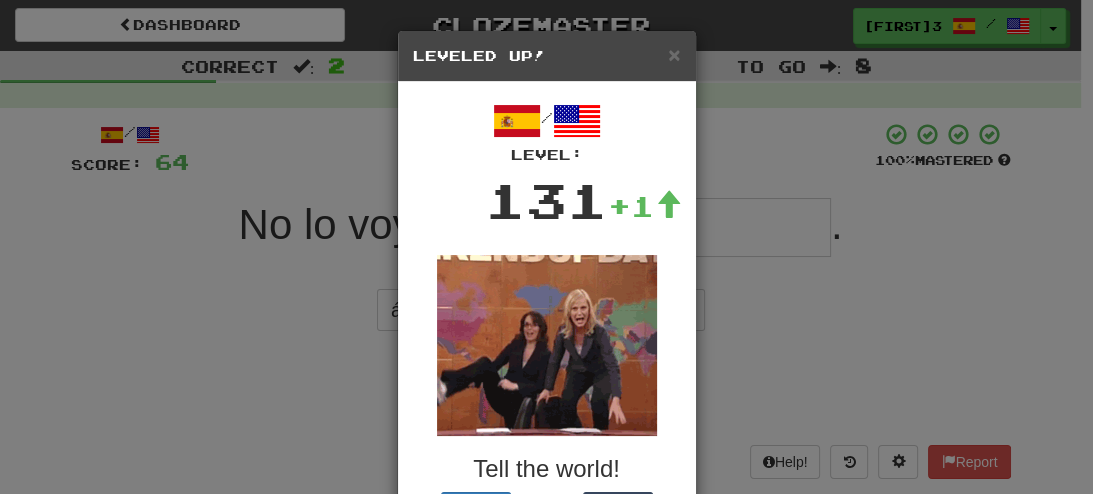 click on "× Leveled Up!" at bounding box center (547, 56) 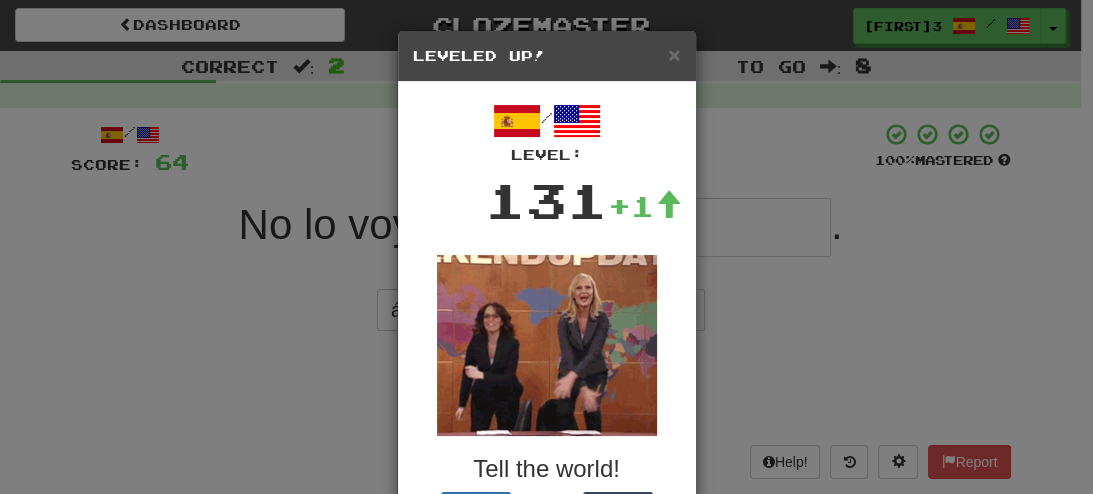 click on "× Leveled Up!" at bounding box center [547, 56] 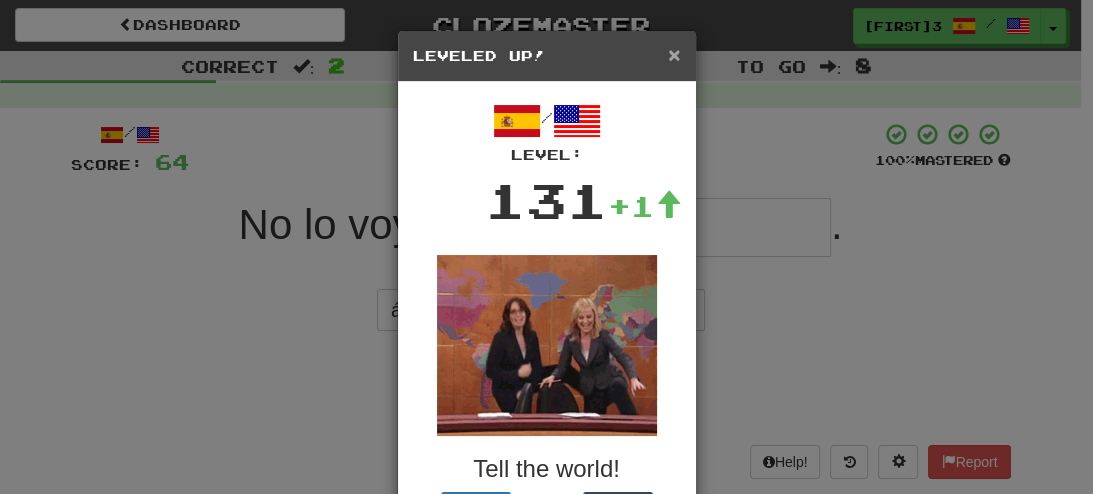 click on "×" at bounding box center (674, 54) 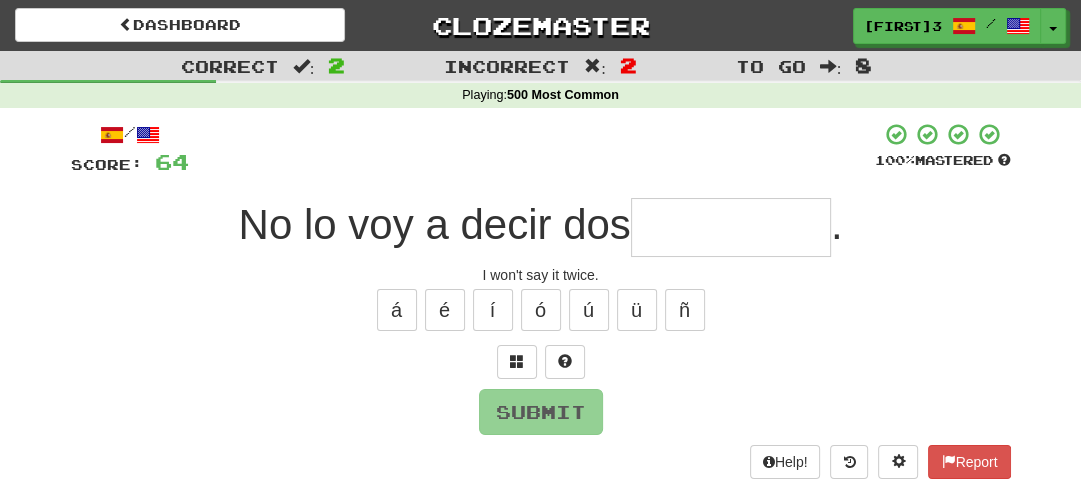click at bounding box center [731, 227] 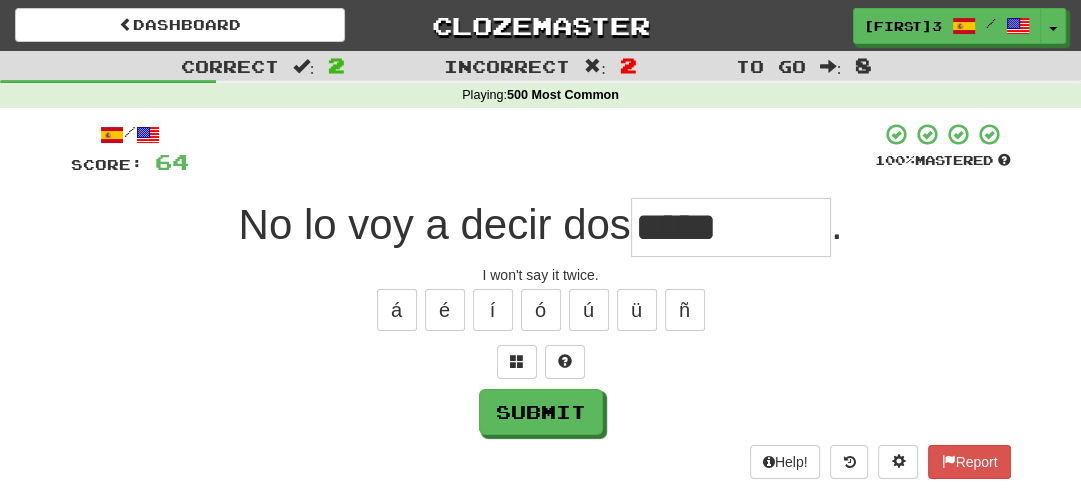 type on "*****" 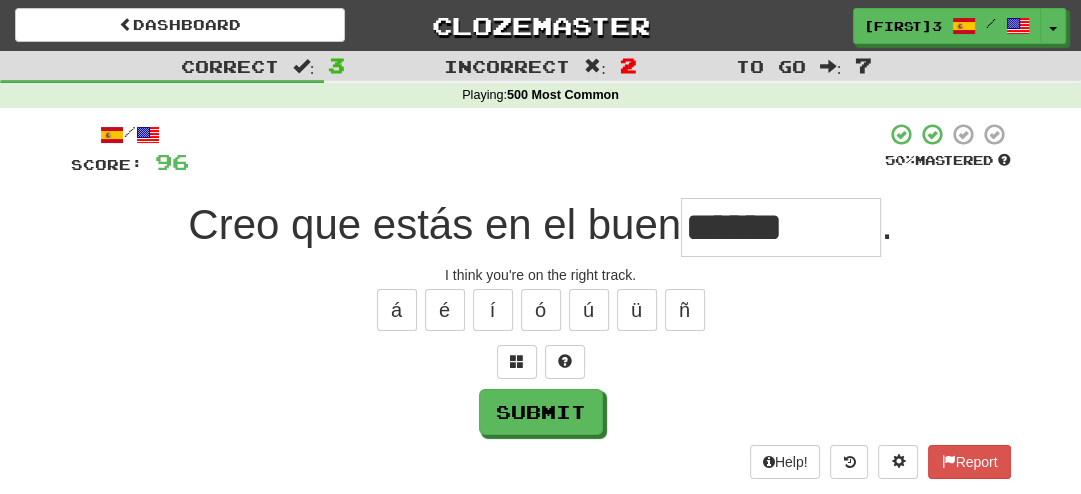 type on "******" 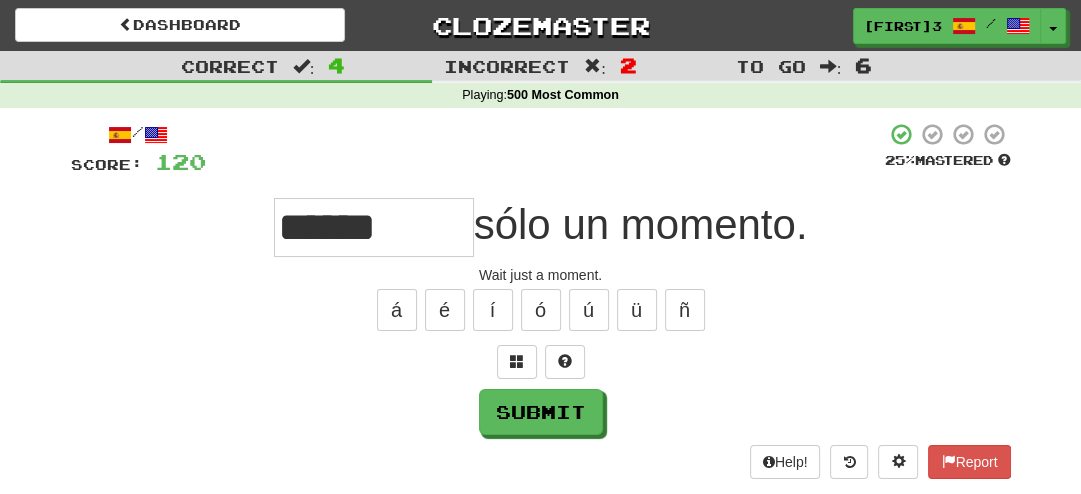 type on "******" 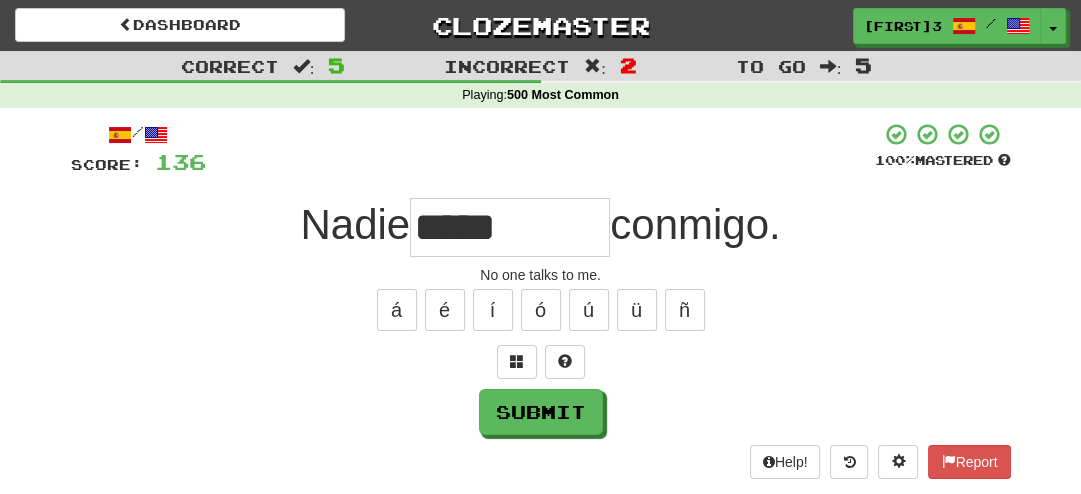 type on "*****" 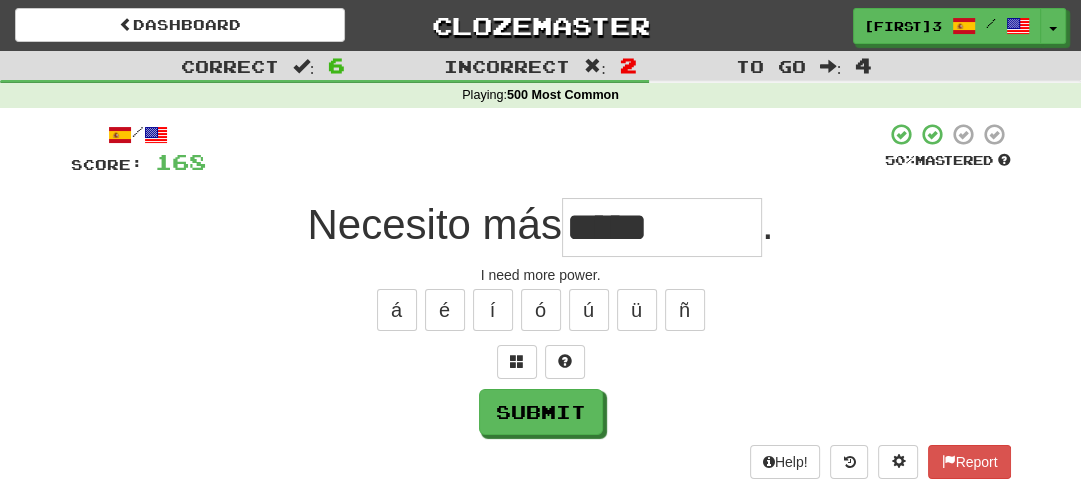 type on "*****" 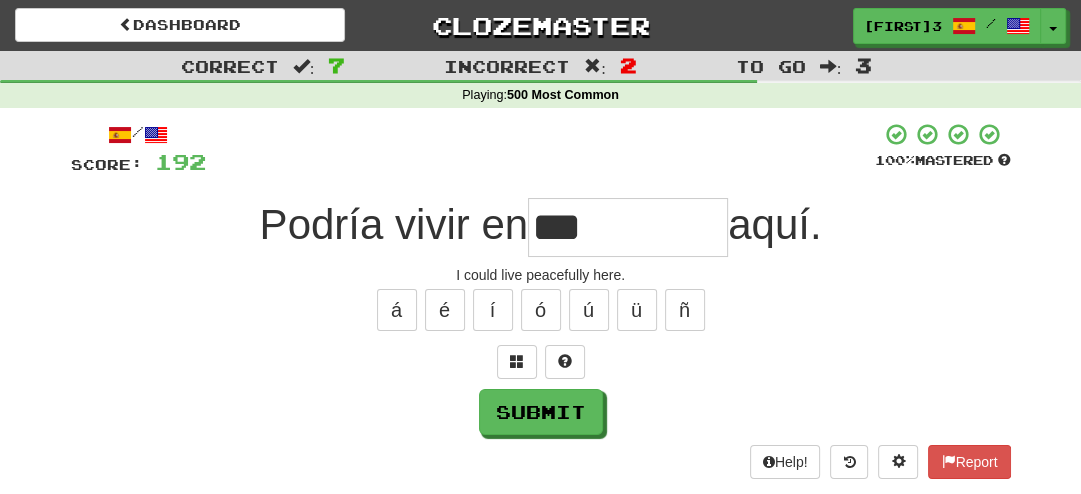 type on "***" 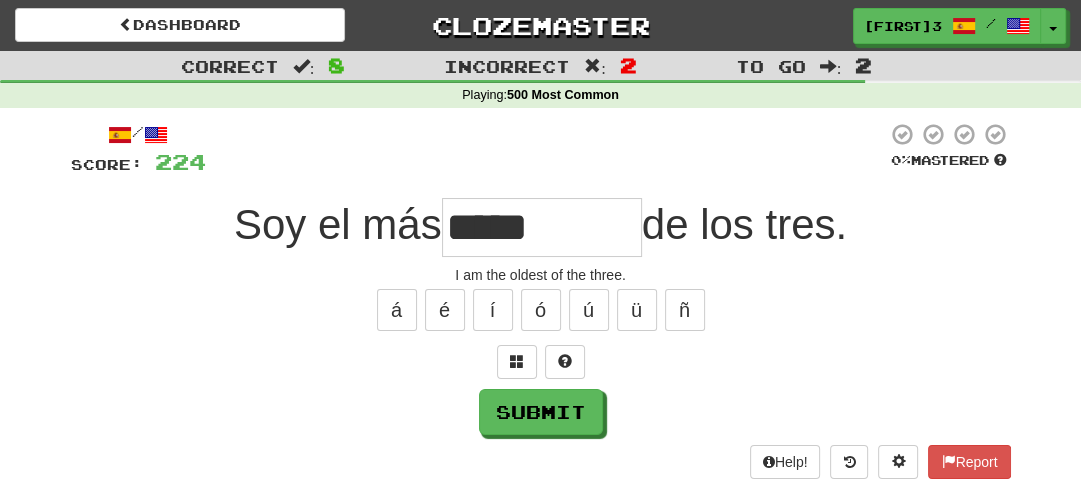 type on "*****" 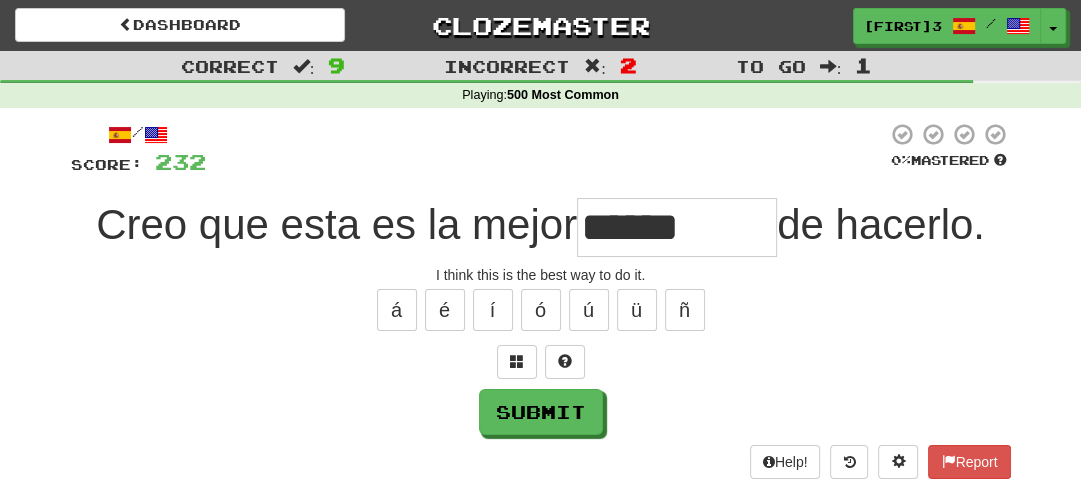 type on "*****" 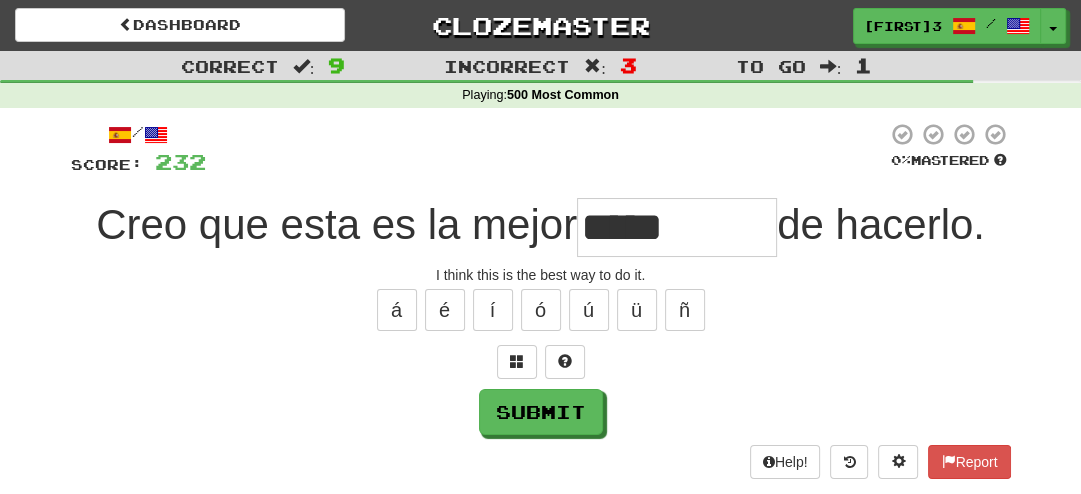type on "*****" 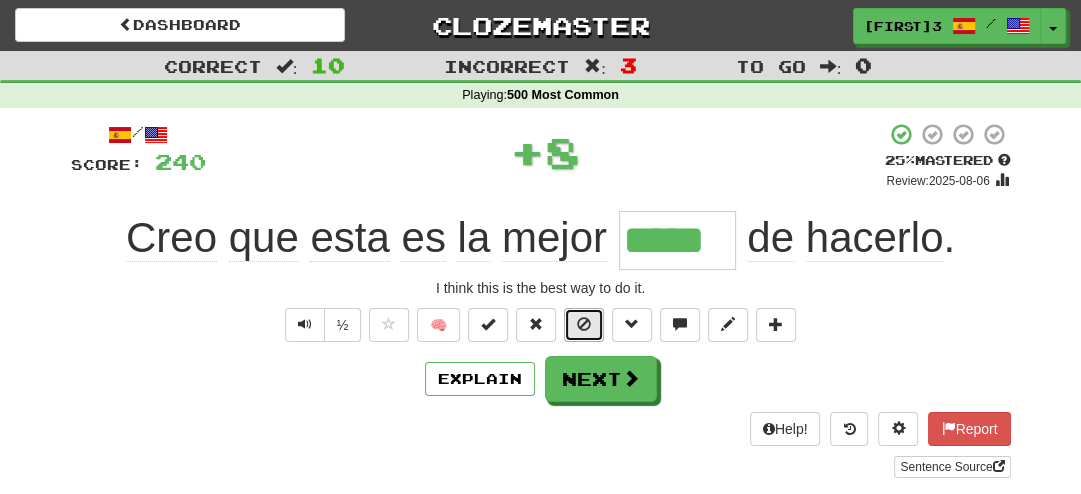 click at bounding box center [584, 325] 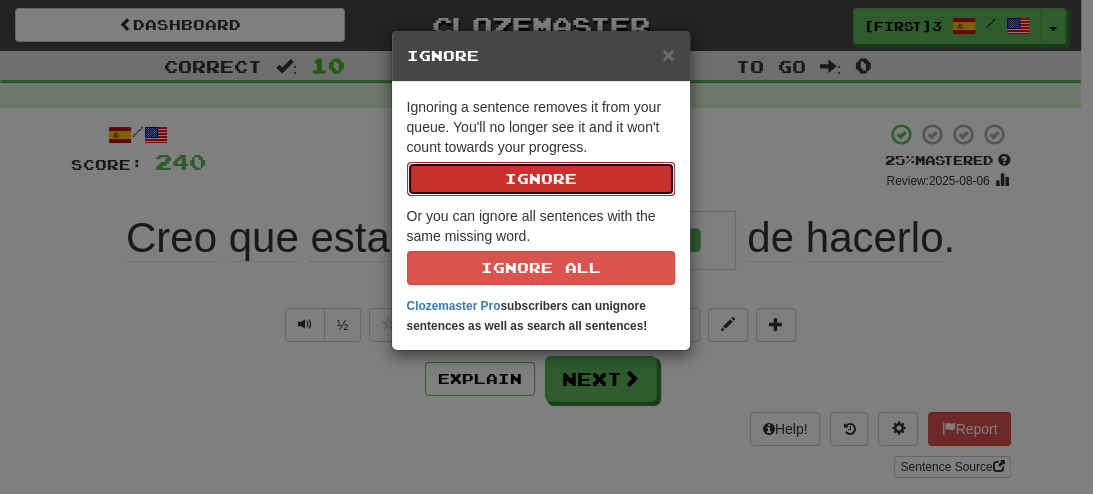 click on "Ignore" at bounding box center (541, 179) 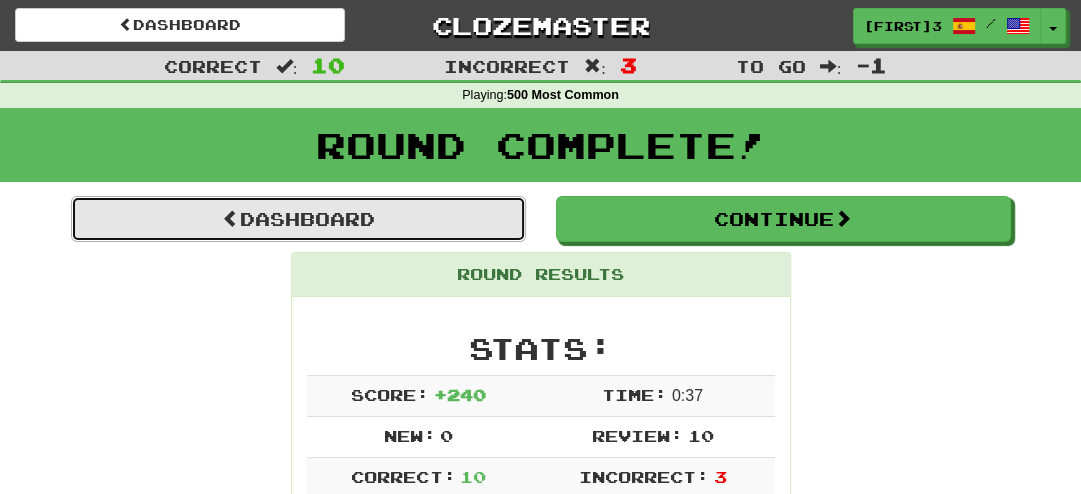 click on "Dashboard" at bounding box center (298, 219) 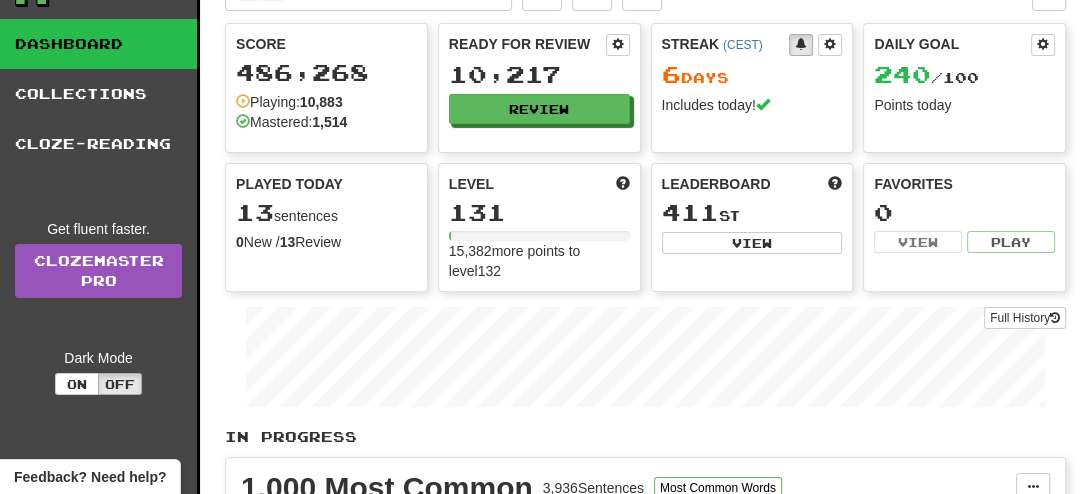 scroll, scrollTop: 0, scrollLeft: 0, axis: both 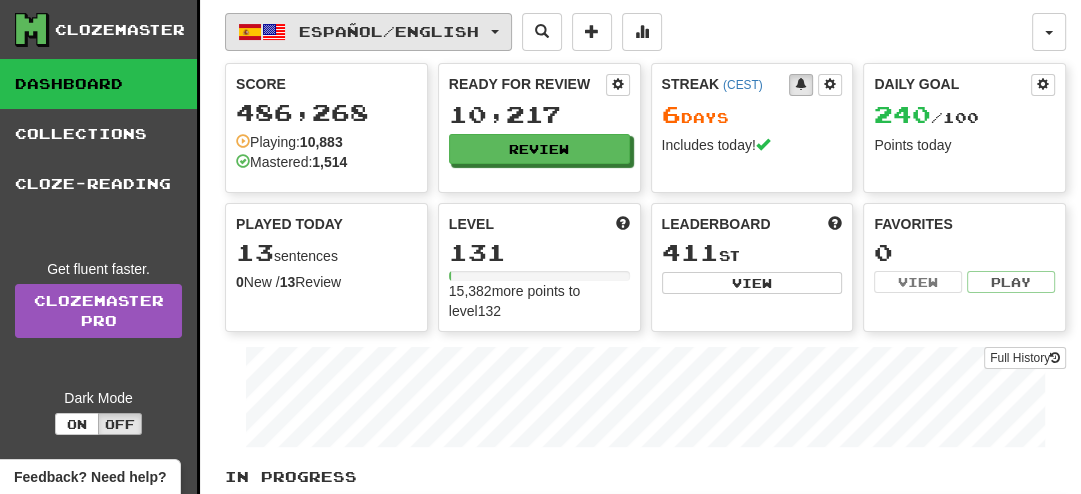 click on "Español  /  English" at bounding box center [368, 32] 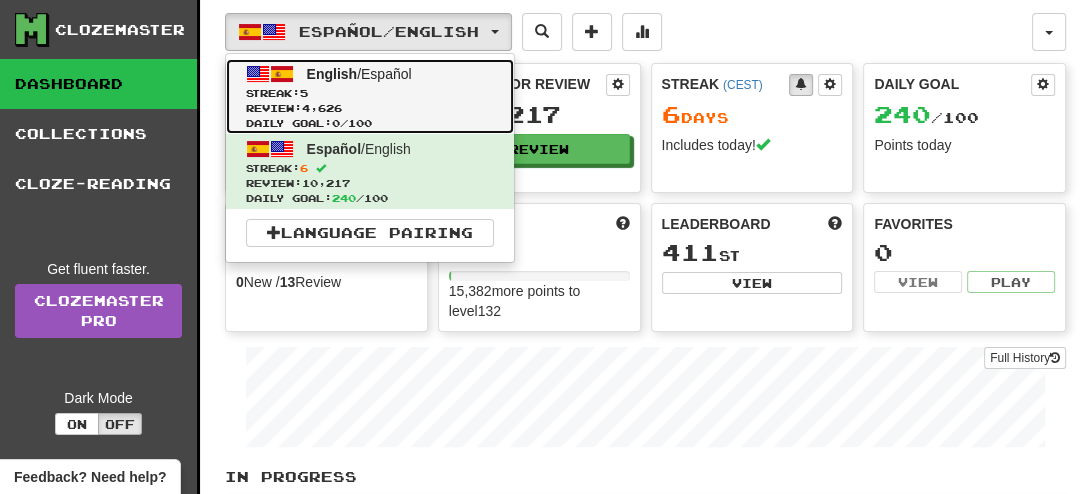 click on "English  /  Español" at bounding box center (359, 74) 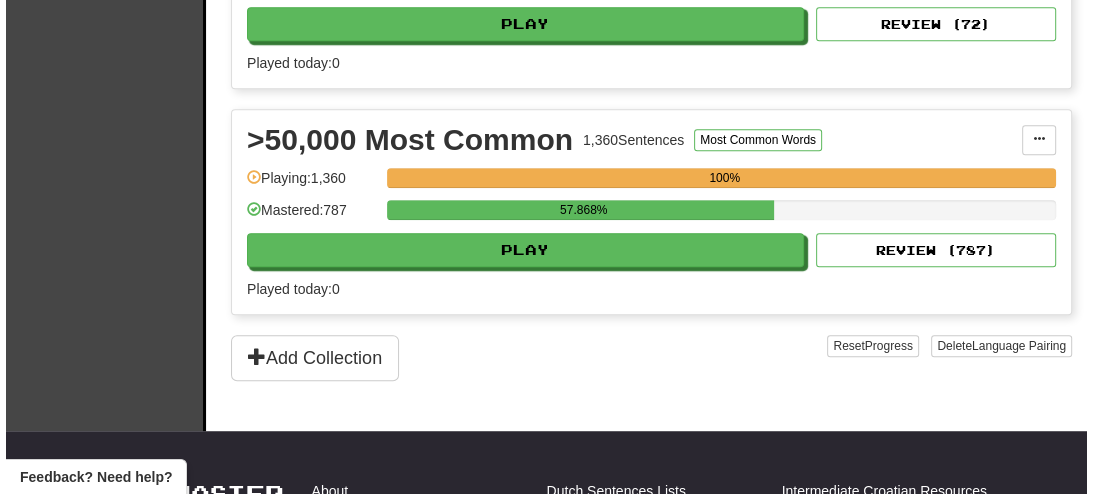 scroll, scrollTop: 824, scrollLeft: 0, axis: vertical 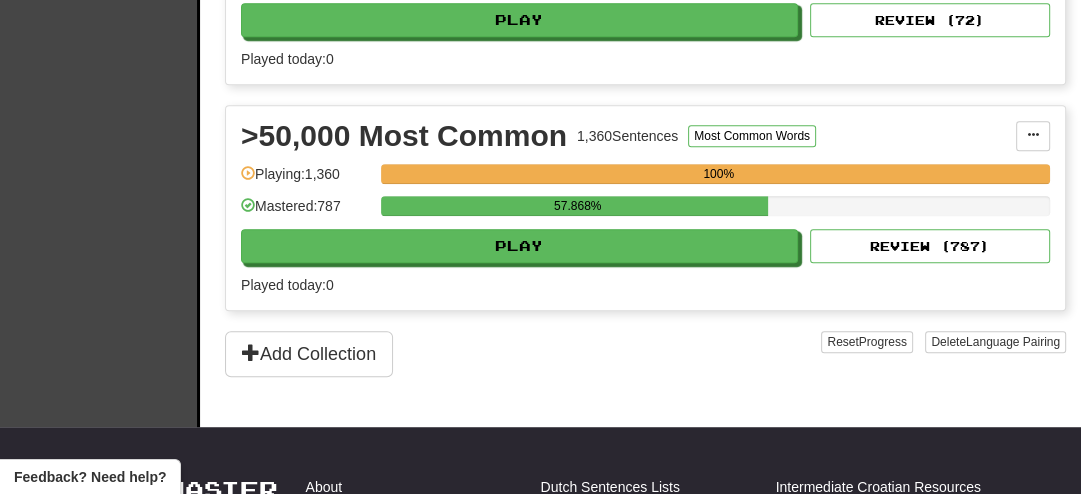 click on ">50,000 Most Common 1,360  Sentences Most Common Words Manage Sentences Unpin from Dashboard  Playing:  1,360 100%  Mastered:  787 57.868% Play Review ( 787 ) Played today:  0" at bounding box center (645, 208) 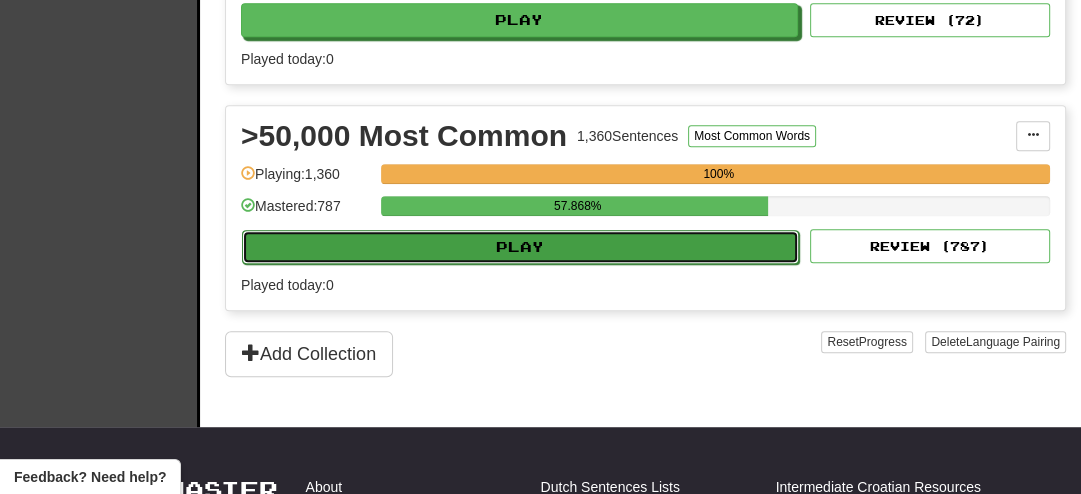 click on "Play" at bounding box center [520, 247] 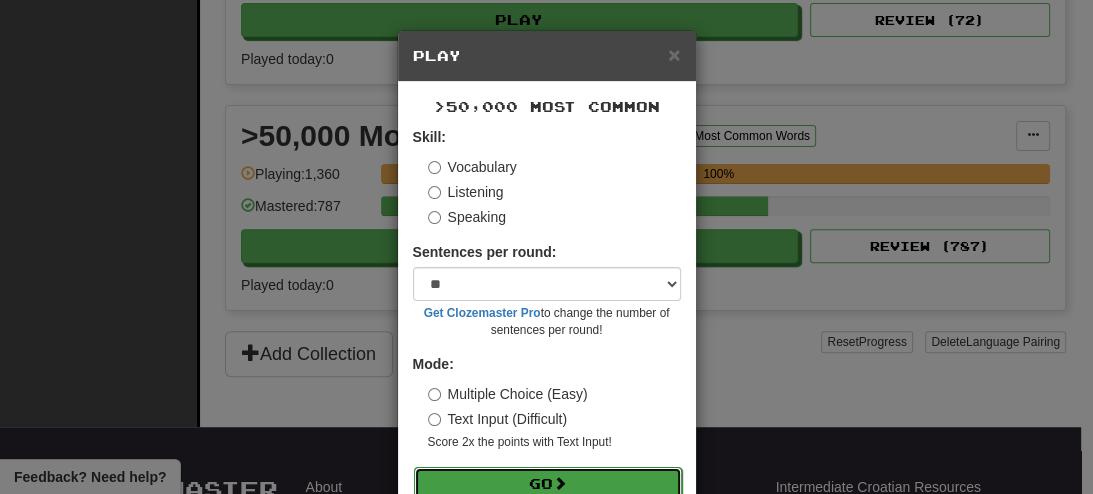 click on "Go" at bounding box center (548, 484) 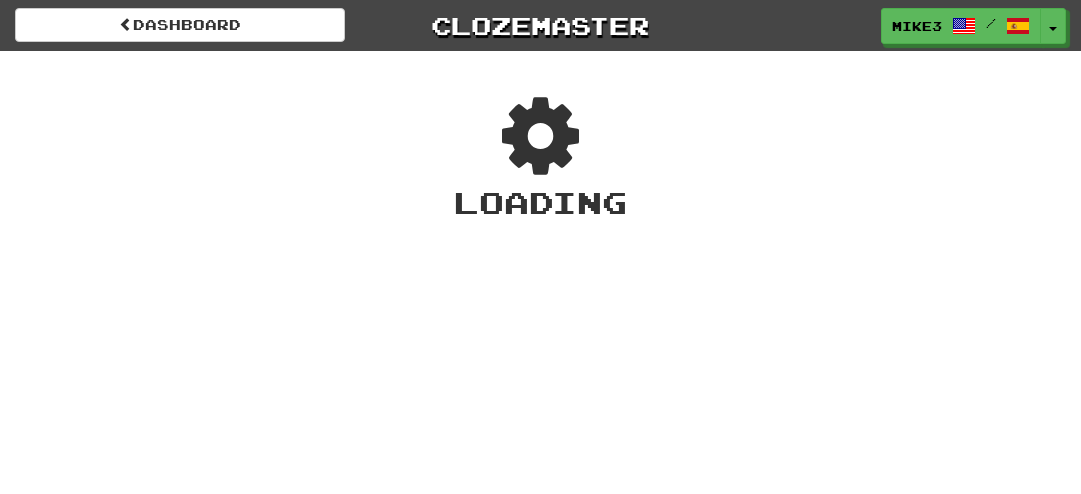 scroll, scrollTop: 0, scrollLeft: 0, axis: both 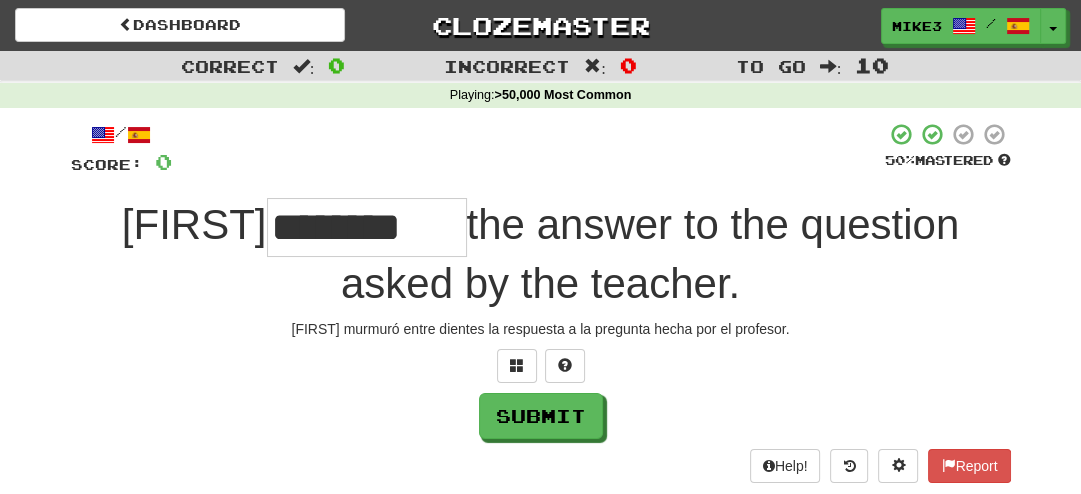 type on "********" 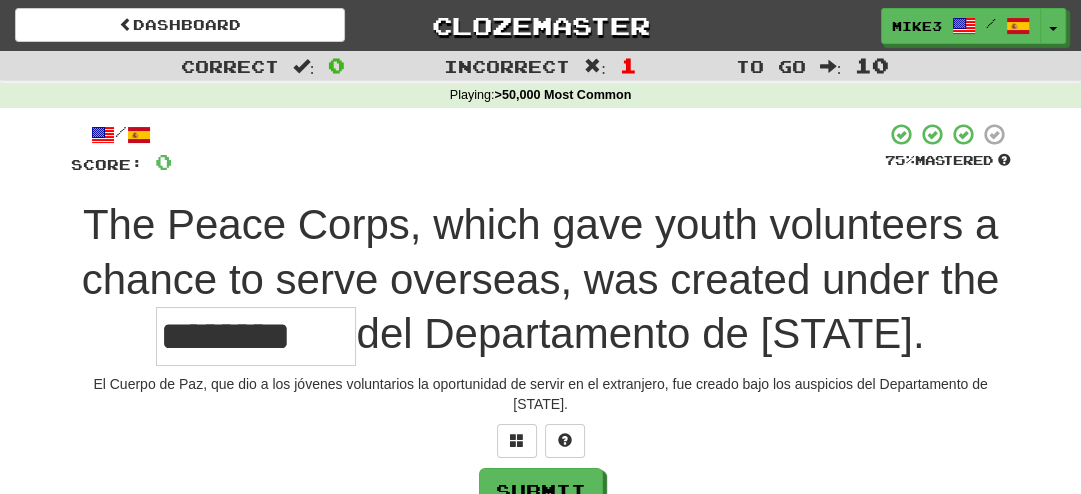 type on "********" 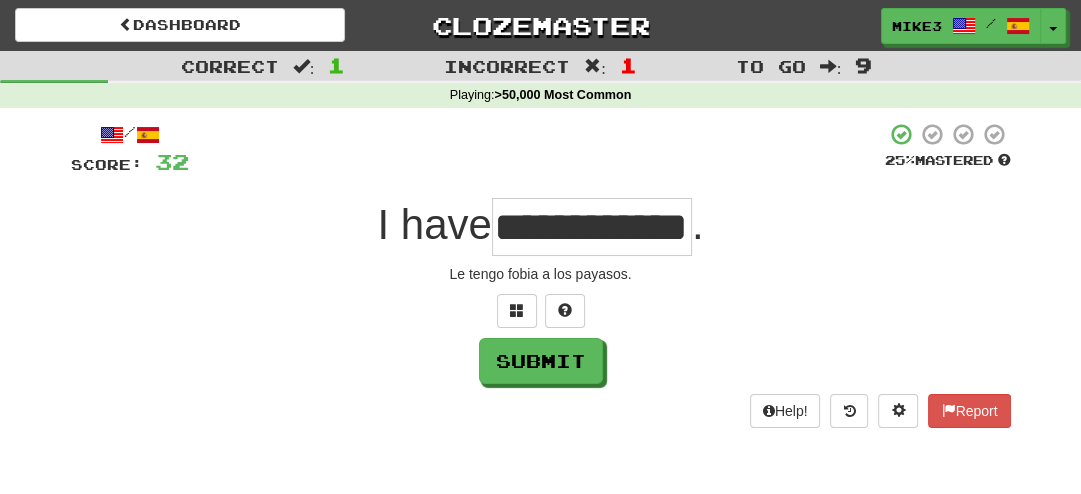 scroll, scrollTop: 0, scrollLeft: 48, axis: horizontal 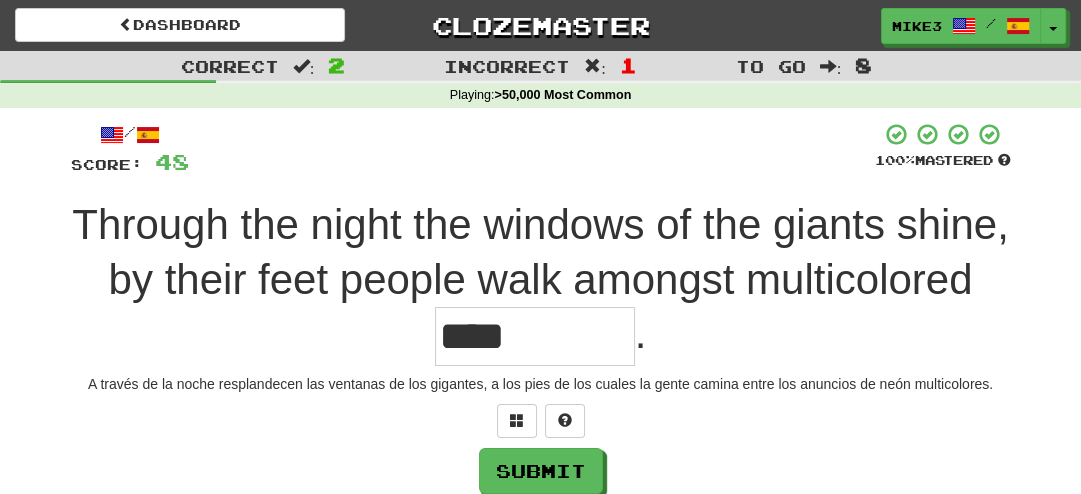 type on "*****" 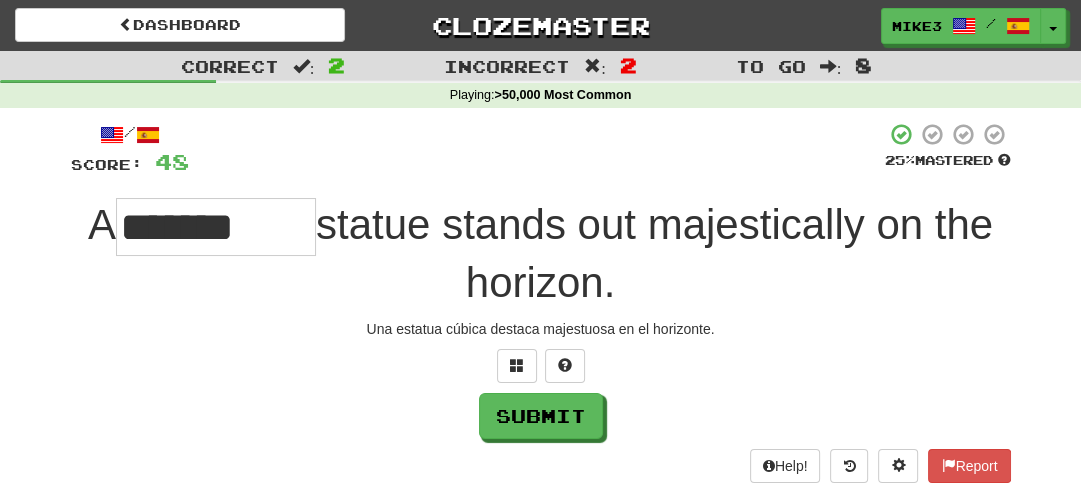type on "*******" 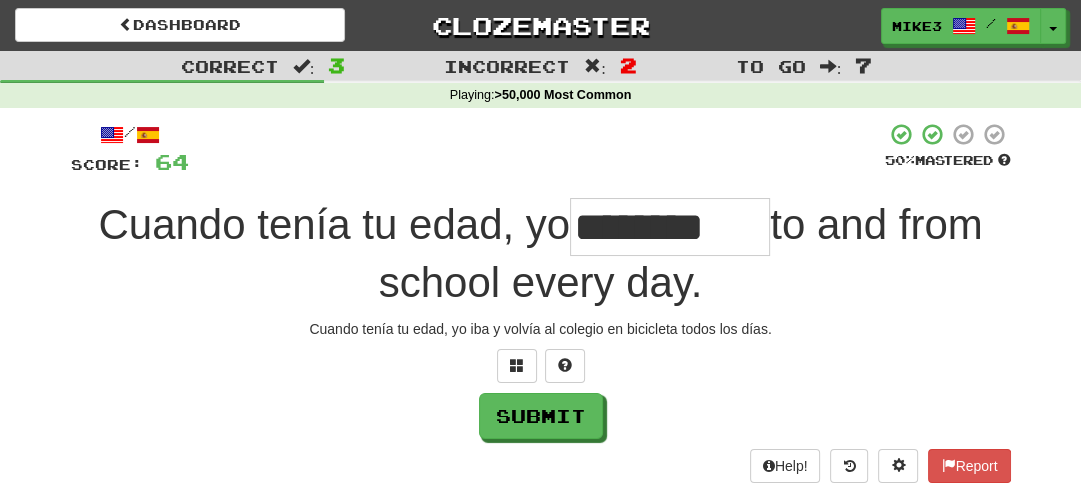 type on "********" 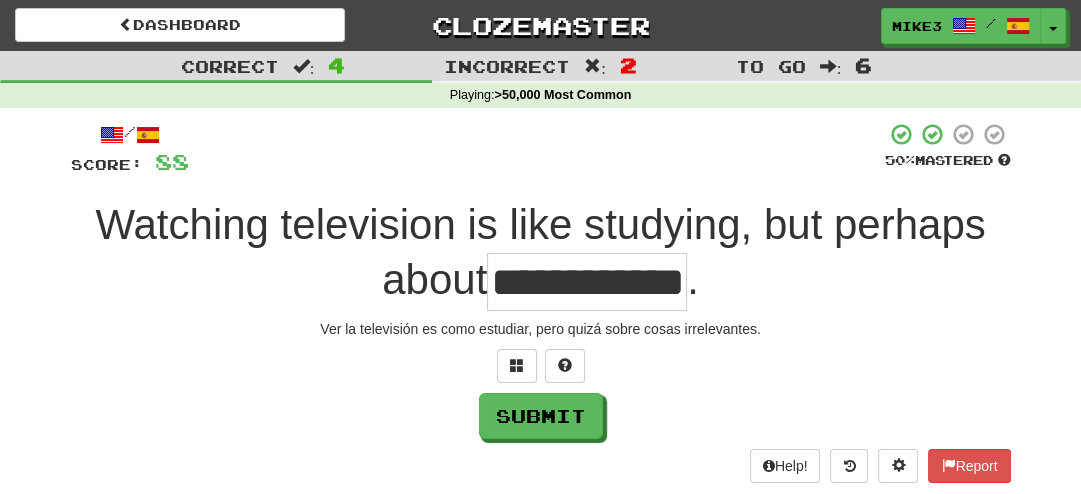 scroll, scrollTop: 0, scrollLeft: 20, axis: horizontal 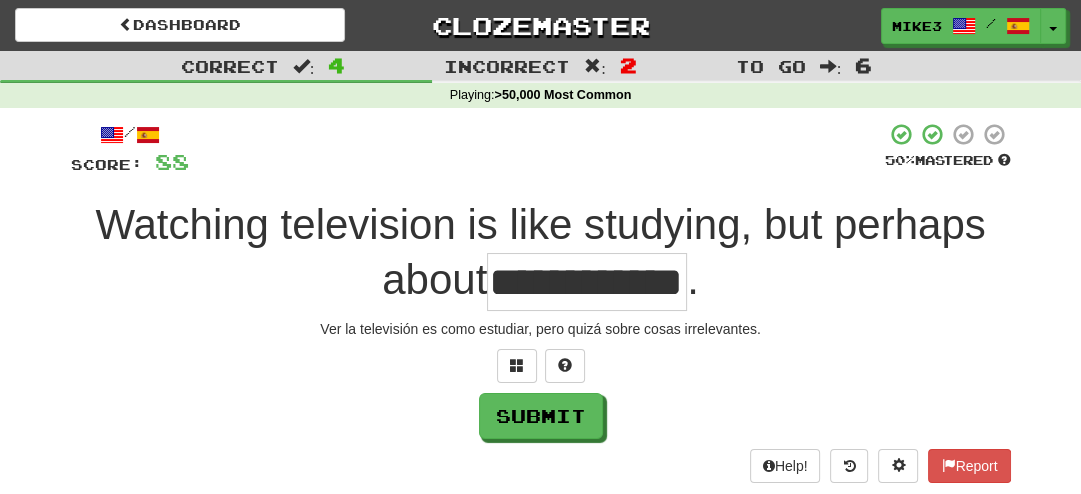 type on "**********" 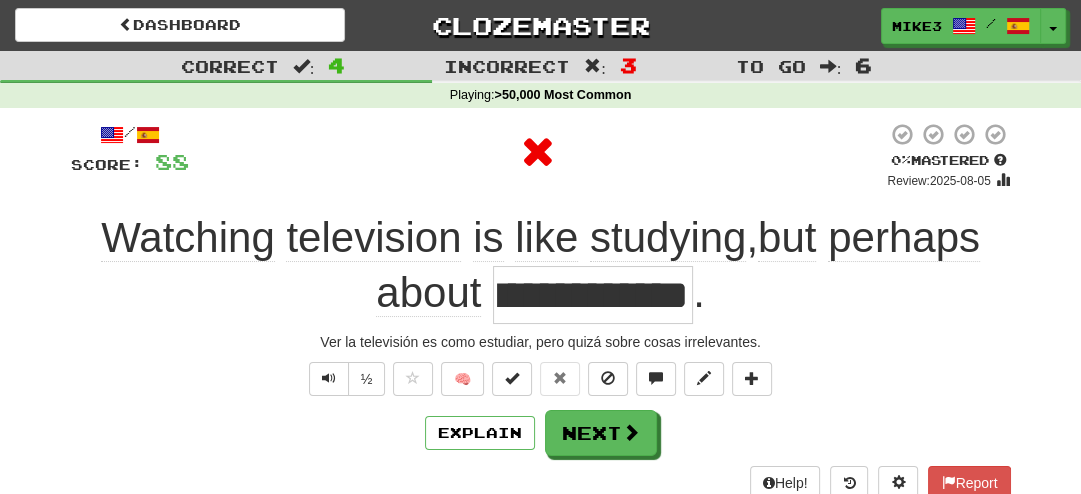 scroll, scrollTop: 0, scrollLeft: 0, axis: both 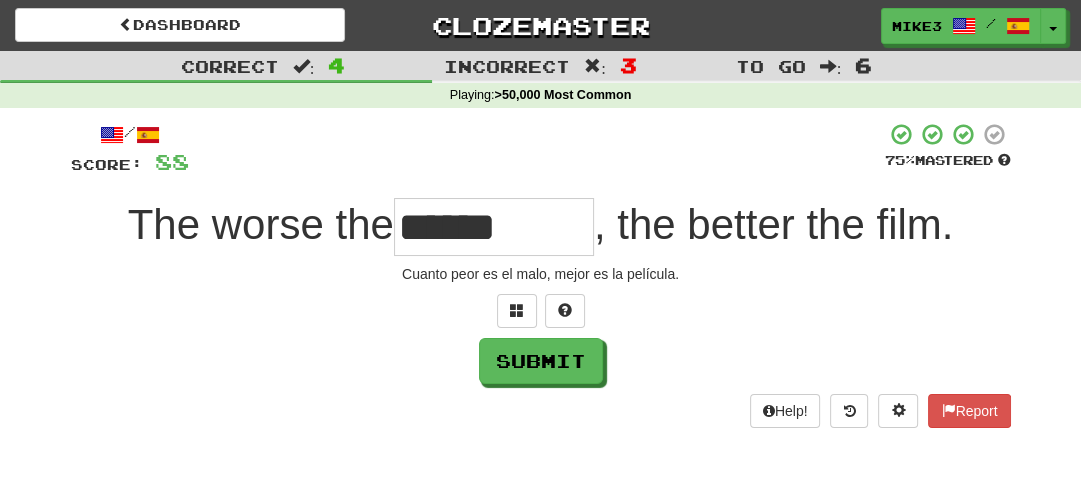 type on "******" 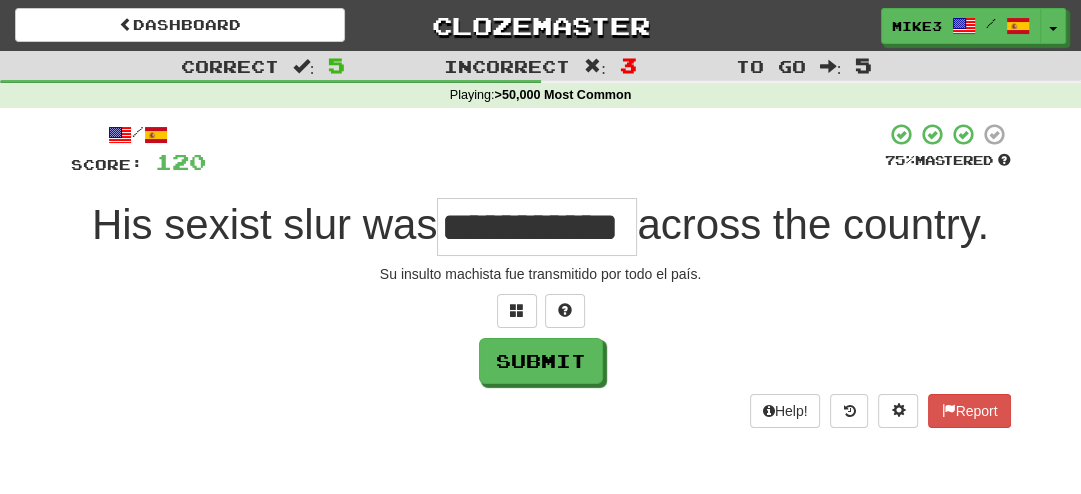 scroll, scrollTop: 0, scrollLeft: 38, axis: horizontal 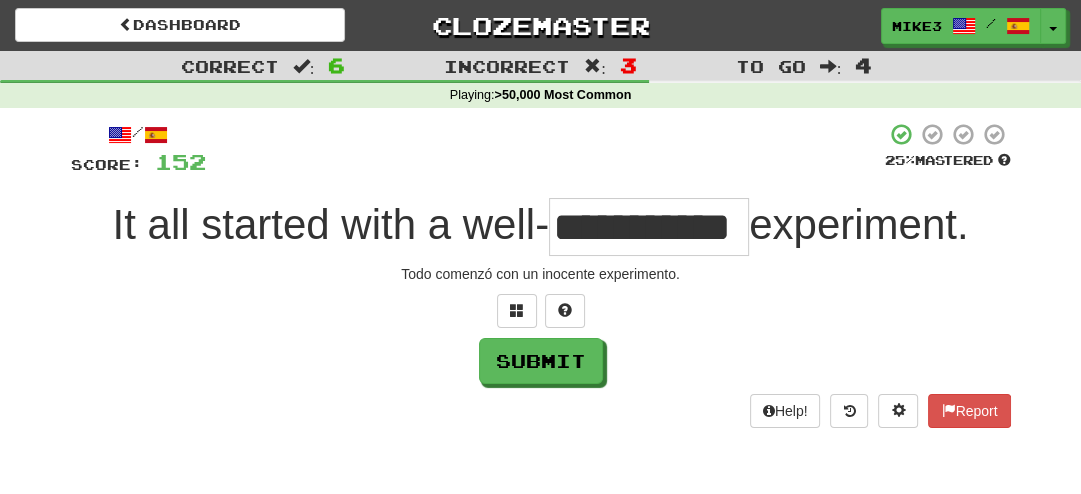 type on "**********" 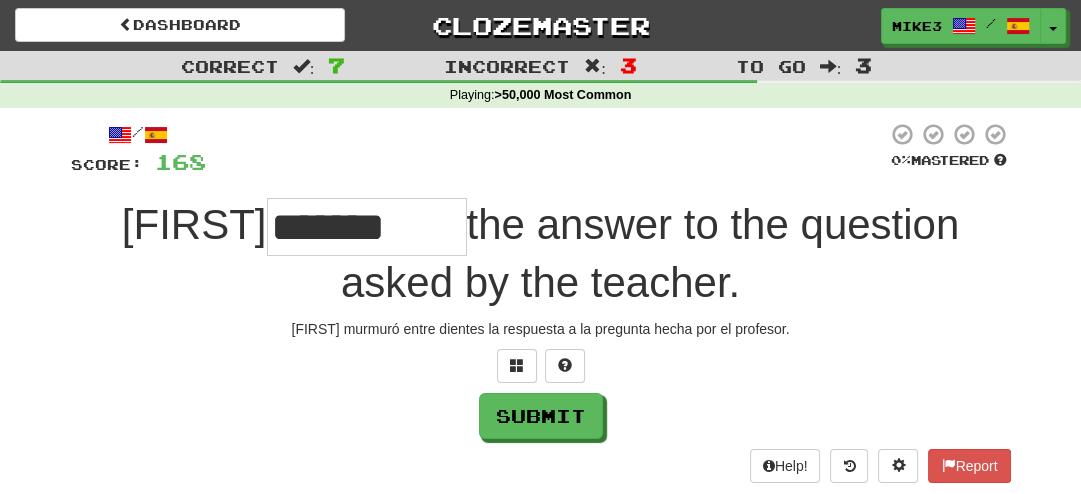 type on "********" 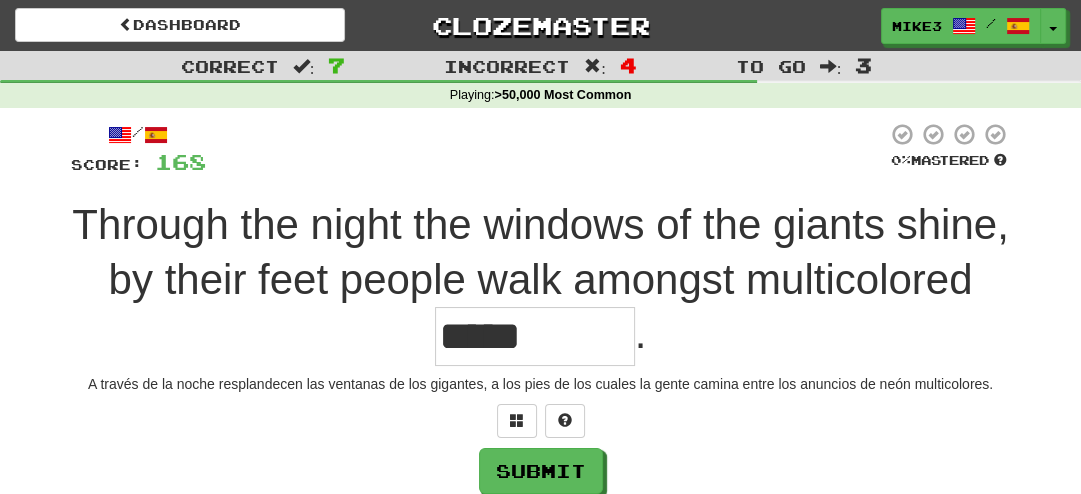 type on "*****" 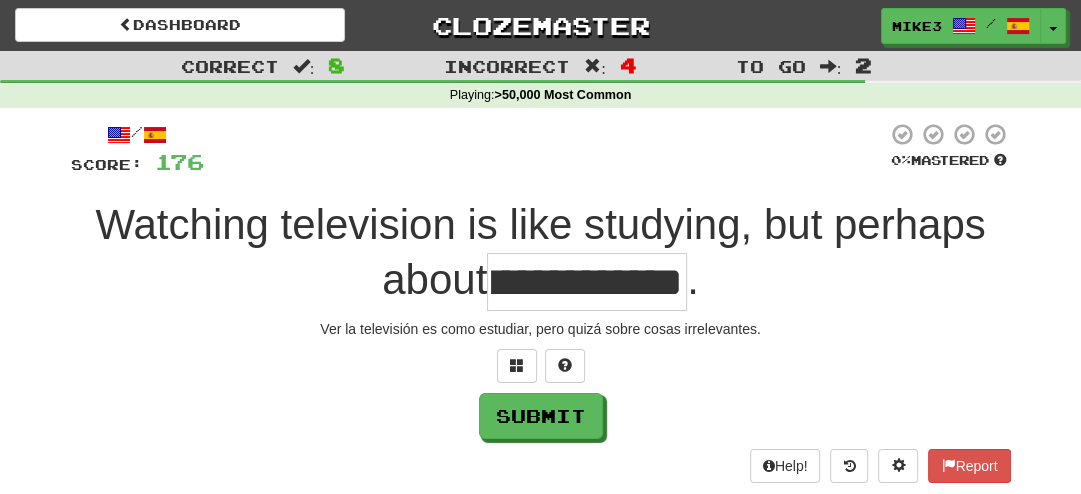 scroll, scrollTop: 0, scrollLeft: 43, axis: horizontal 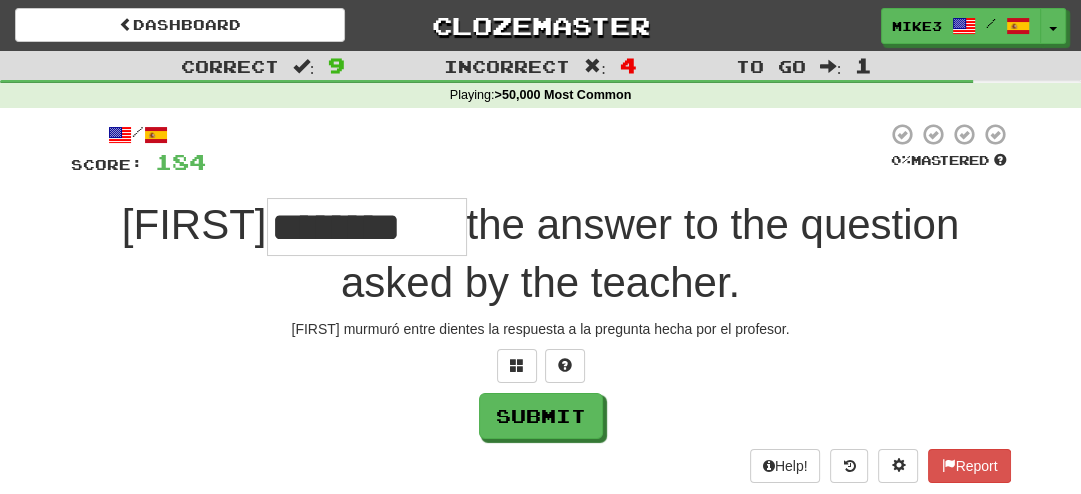 type on "********" 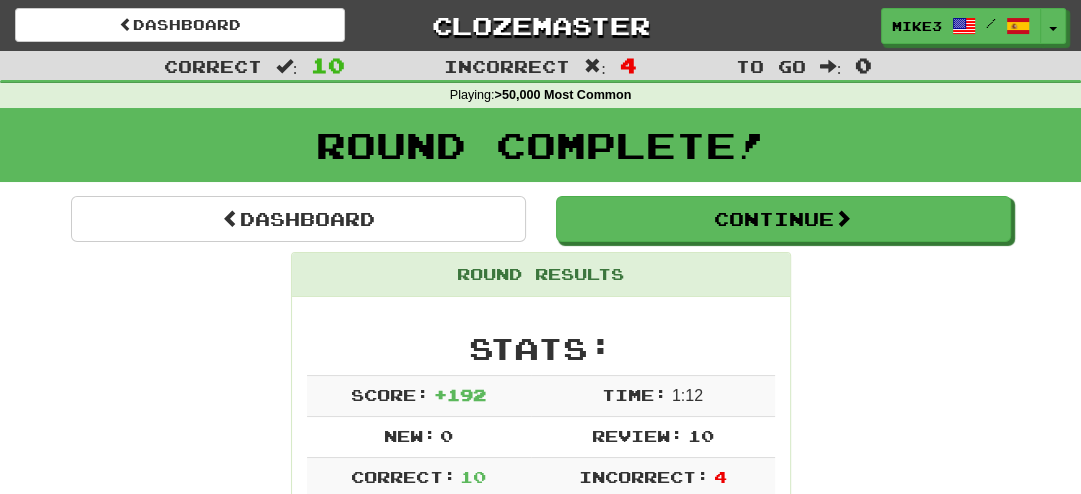 scroll, scrollTop: 0, scrollLeft: 0, axis: both 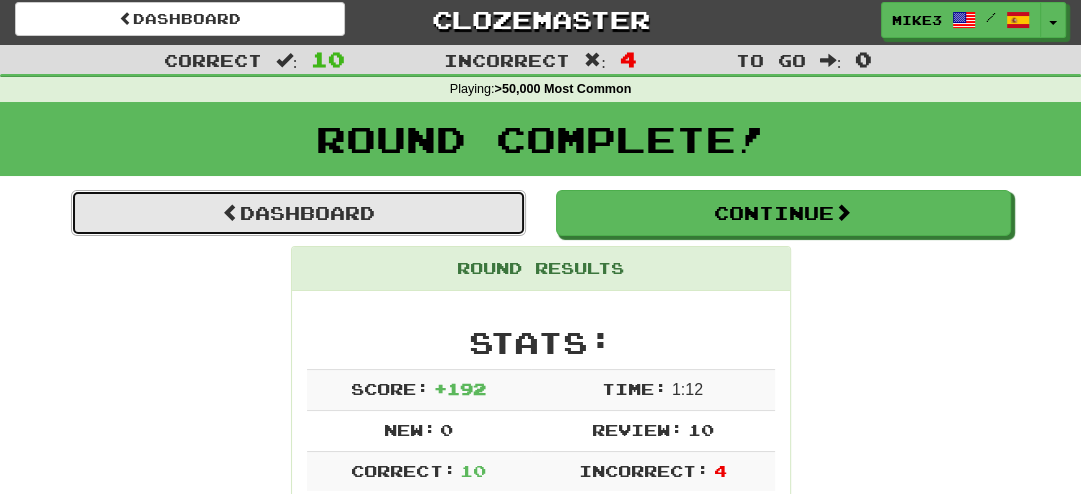 click on "Dashboard" at bounding box center (298, 213) 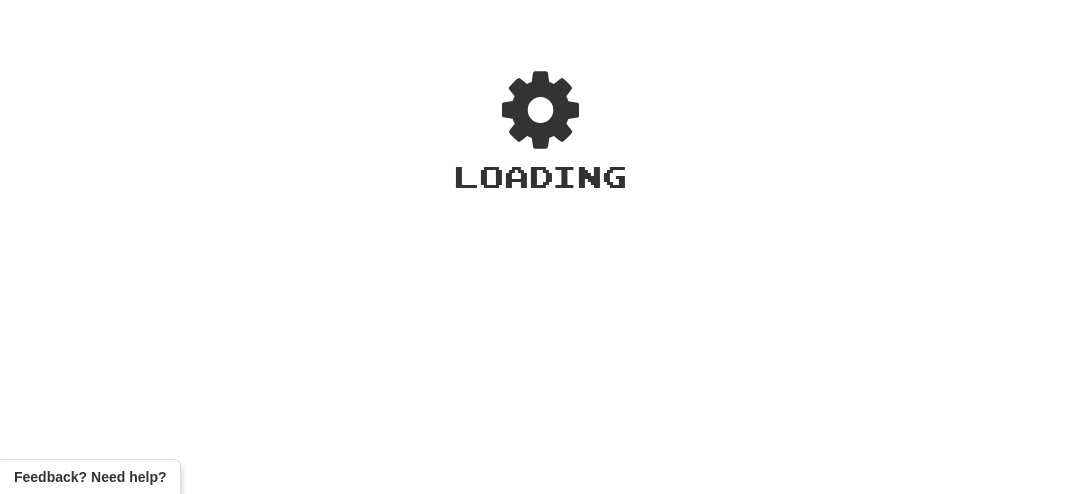scroll, scrollTop: 0, scrollLeft: 0, axis: both 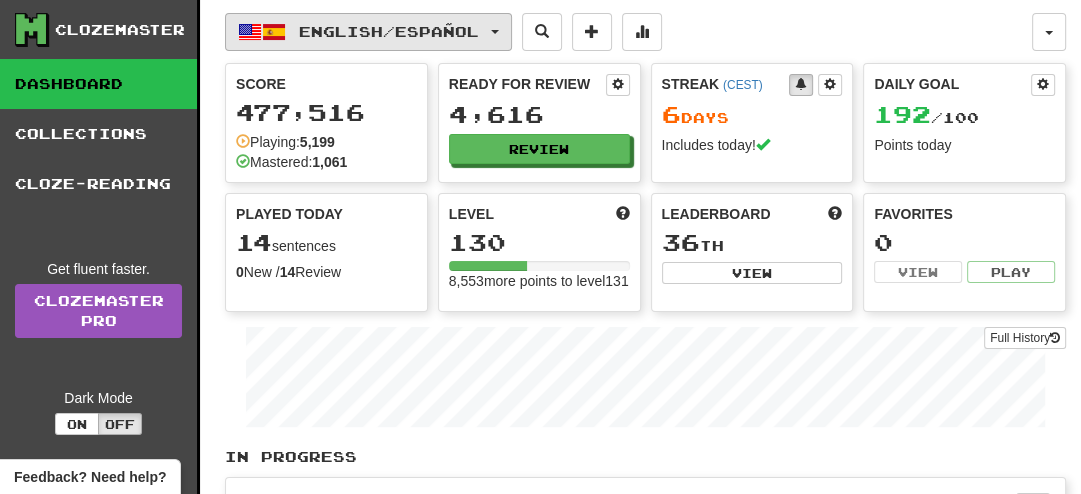 click on "English  /  Español" at bounding box center [368, 32] 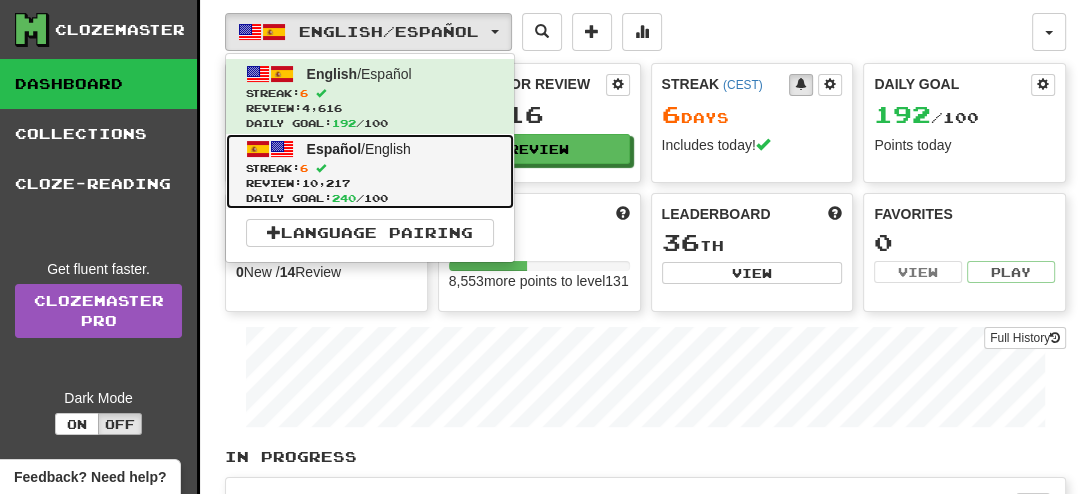 click on "Español  /  English Streak:  6   Review:  10,217 Daily Goal:  240  /  100" at bounding box center [370, 171] 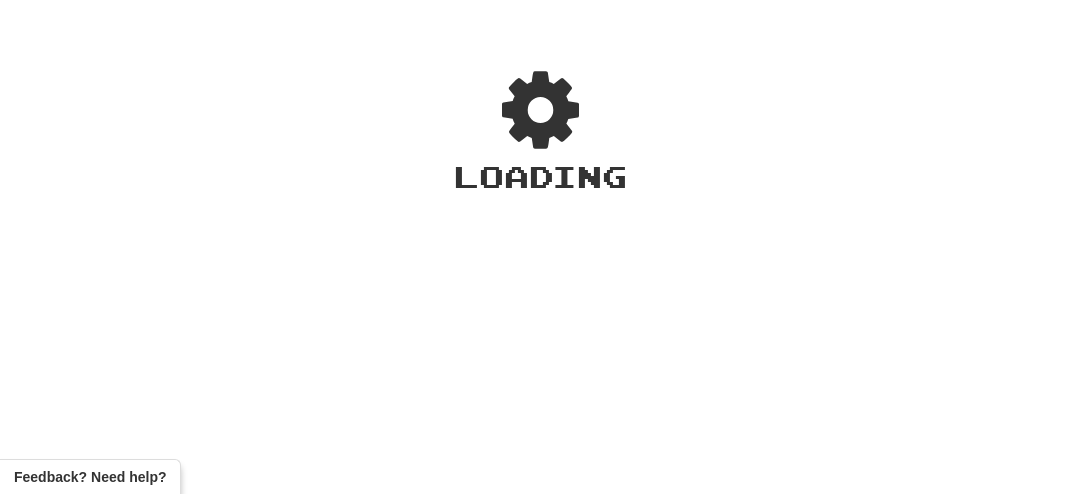scroll, scrollTop: 0, scrollLeft: 0, axis: both 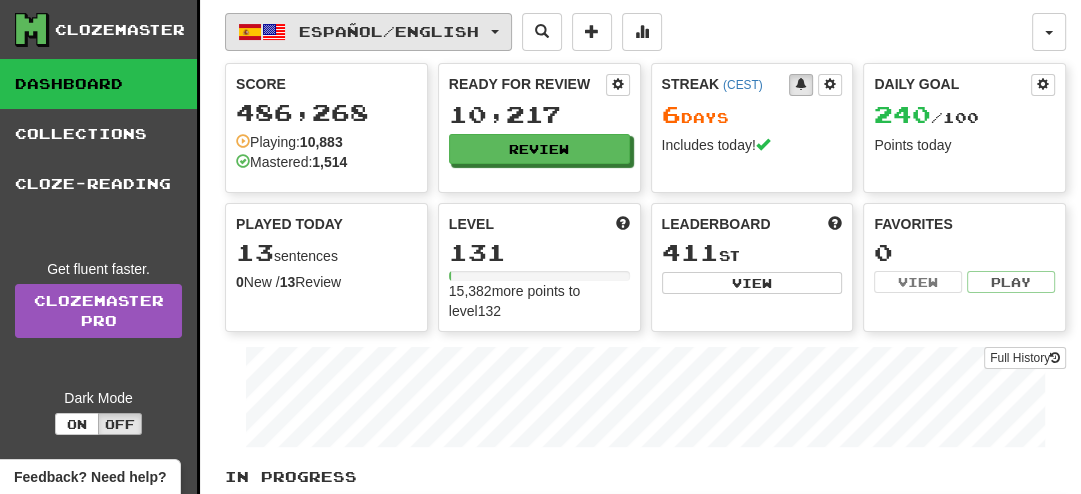 click on "Español  /  English" at bounding box center (368, 32) 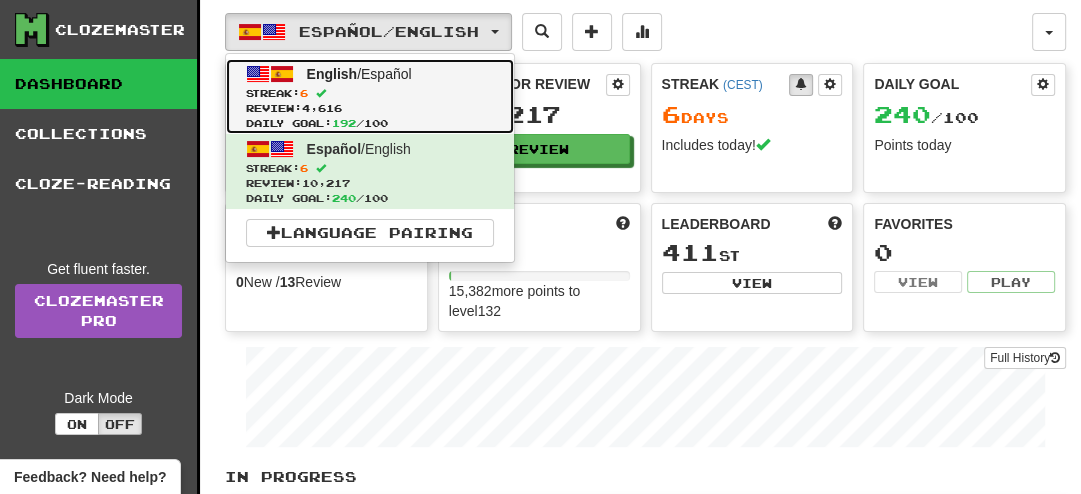 click on "Streak:  6" at bounding box center [370, 93] 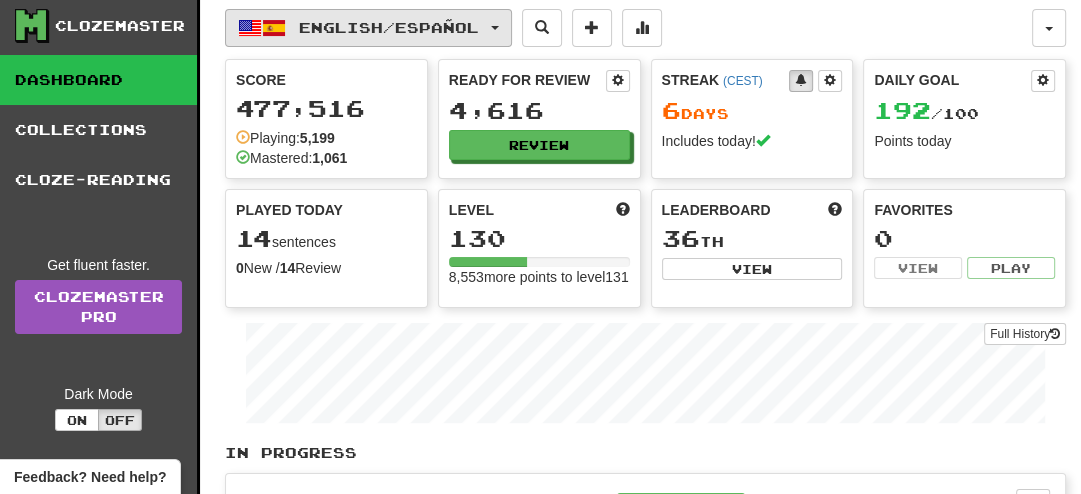 scroll, scrollTop: 5, scrollLeft: 0, axis: vertical 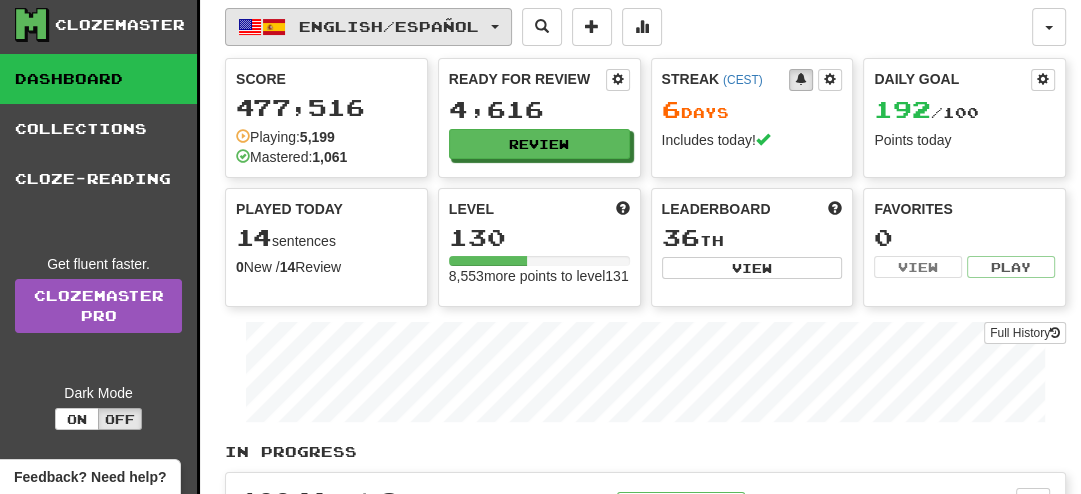 click on "English  /  Español" at bounding box center (389, 26) 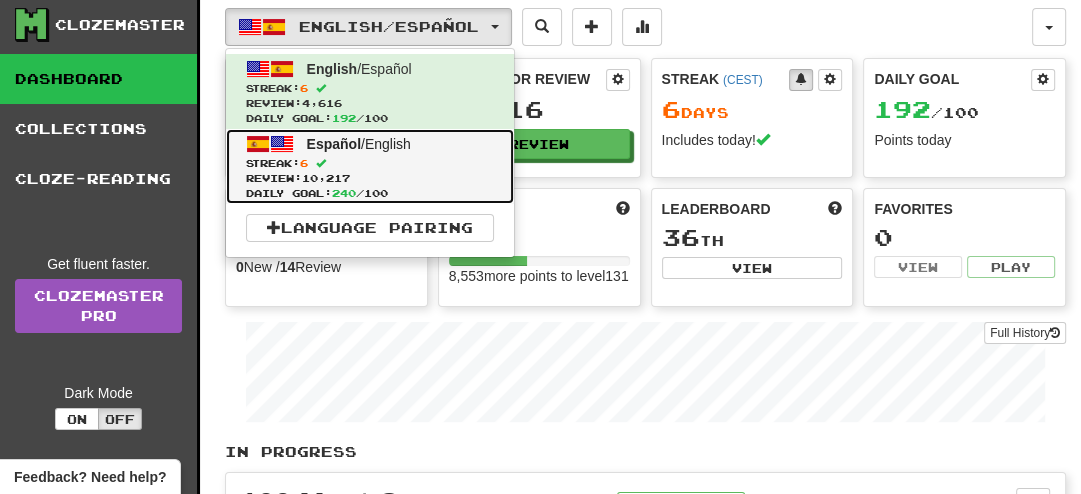 click at bounding box center [282, 144] 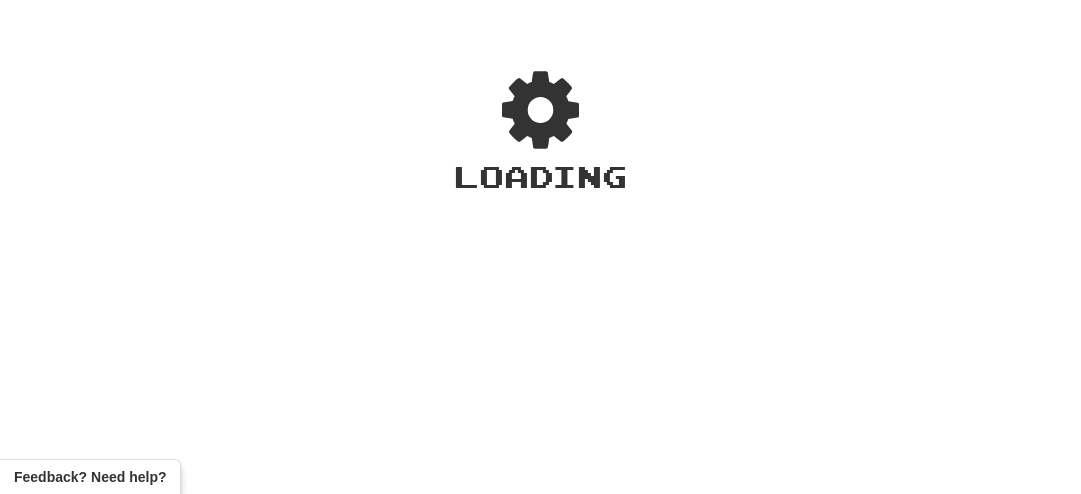 scroll, scrollTop: 0, scrollLeft: 0, axis: both 